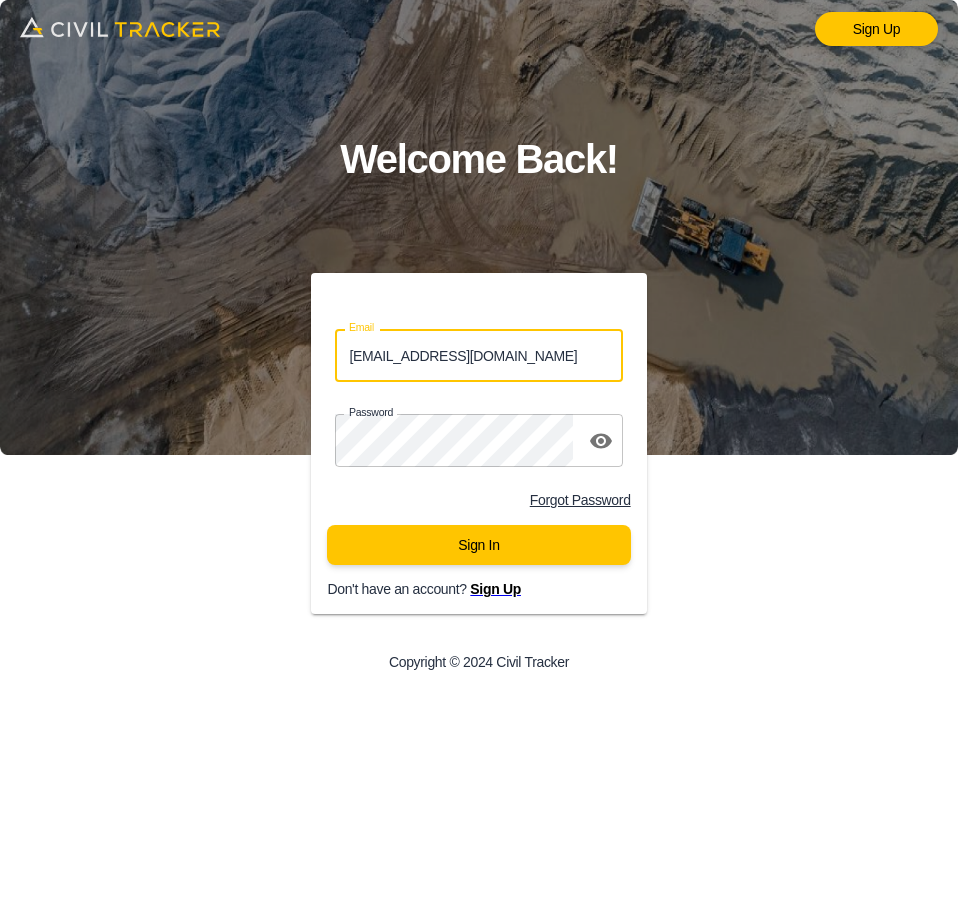scroll, scrollTop: 0, scrollLeft: 0, axis: both 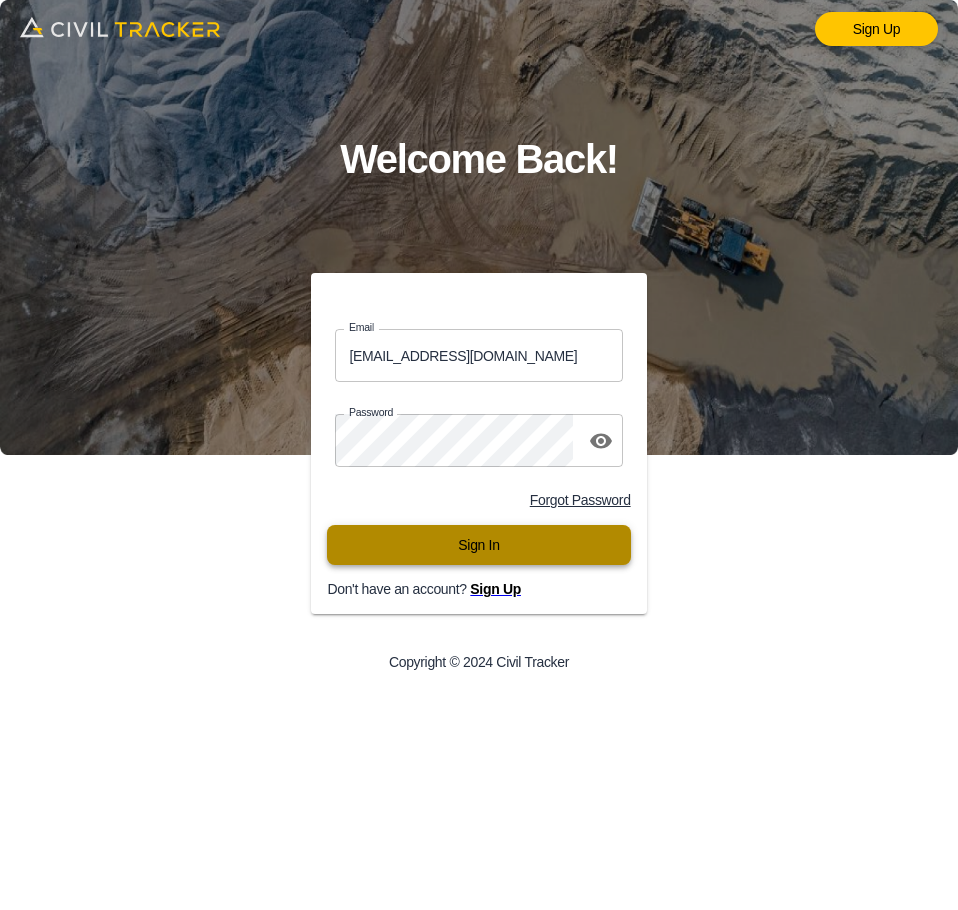 click on "Sign In" at bounding box center [478, 545] 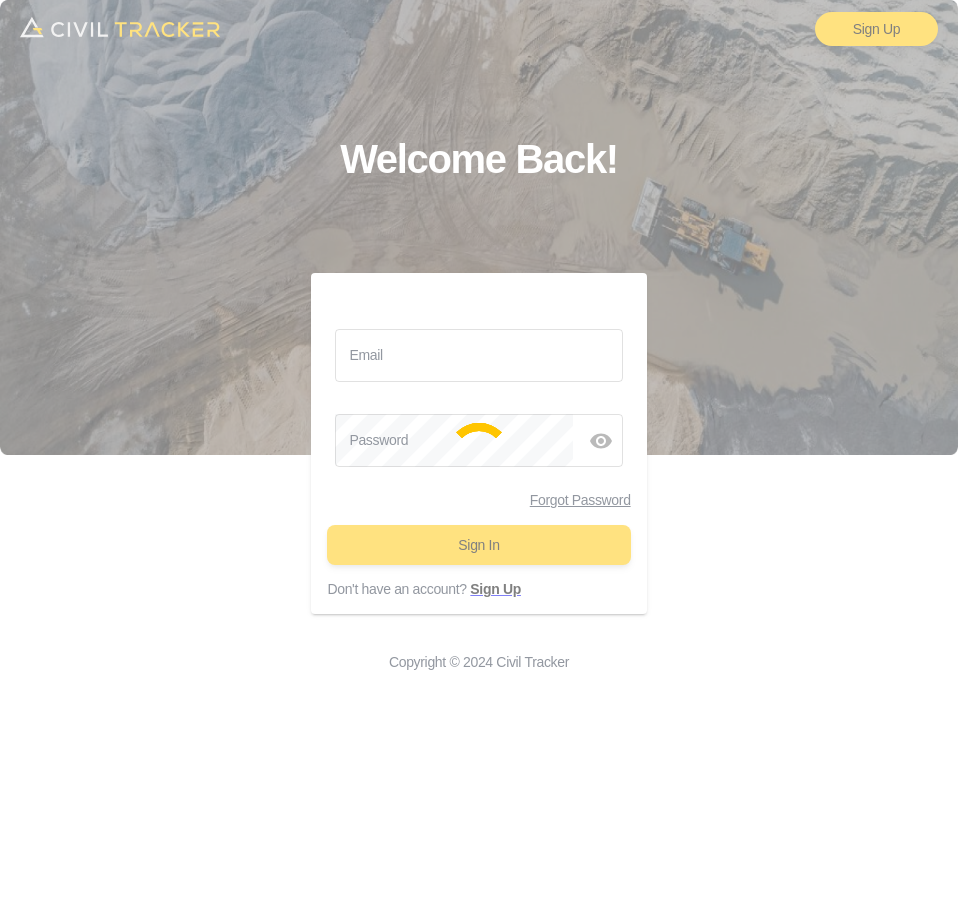 type on "support@civiltracker.xyz" 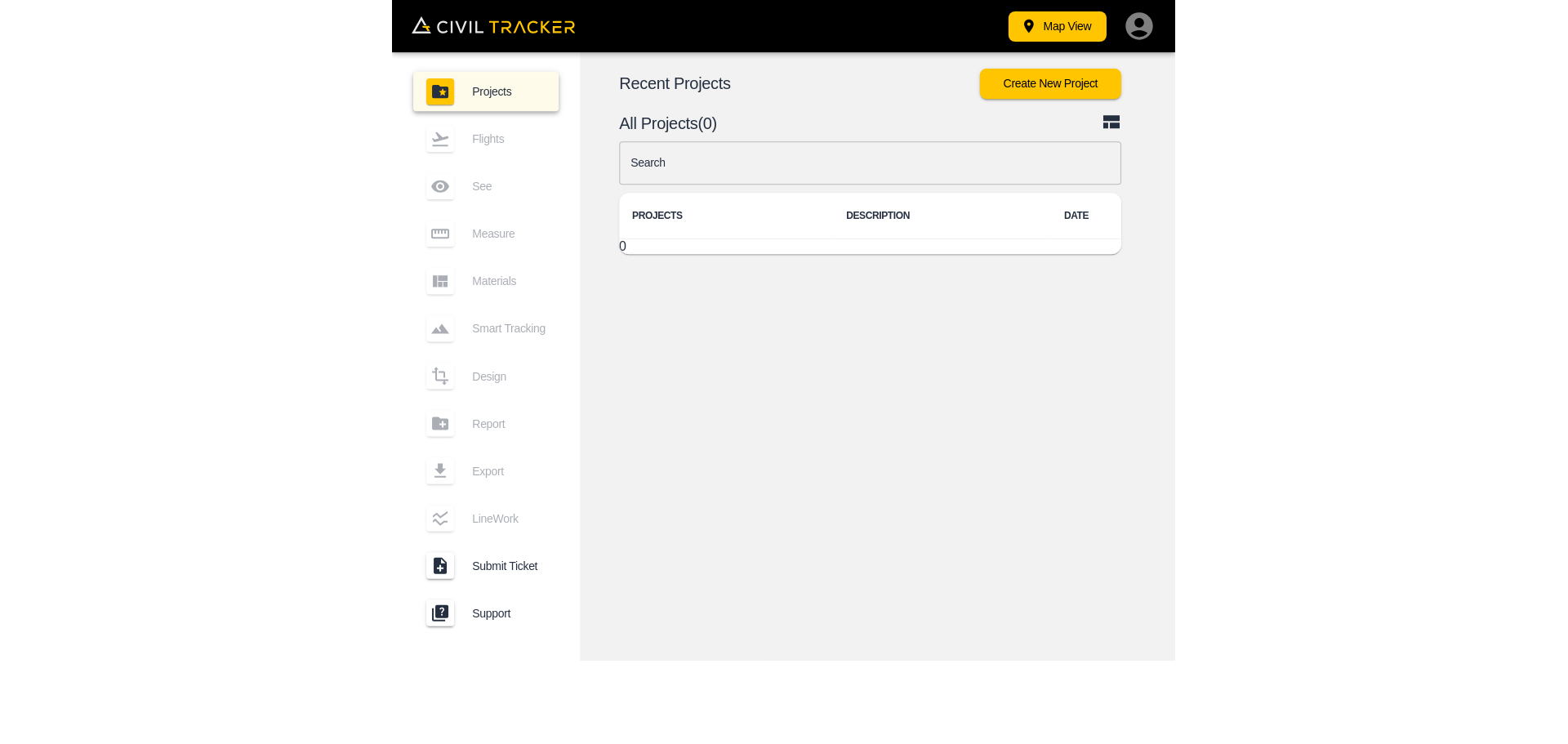 scroll, scrollTop: 0, scrollLeft: 0, axis: both 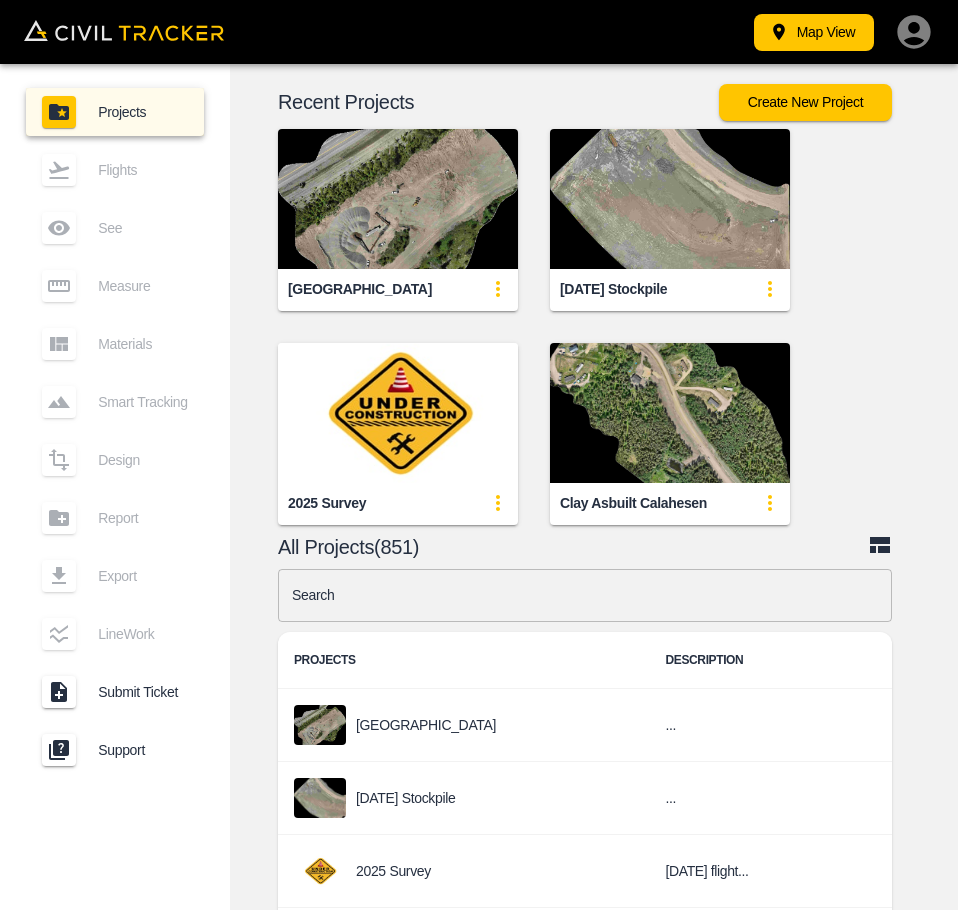 click on "West Glacier" at bounding box center (382, 204) 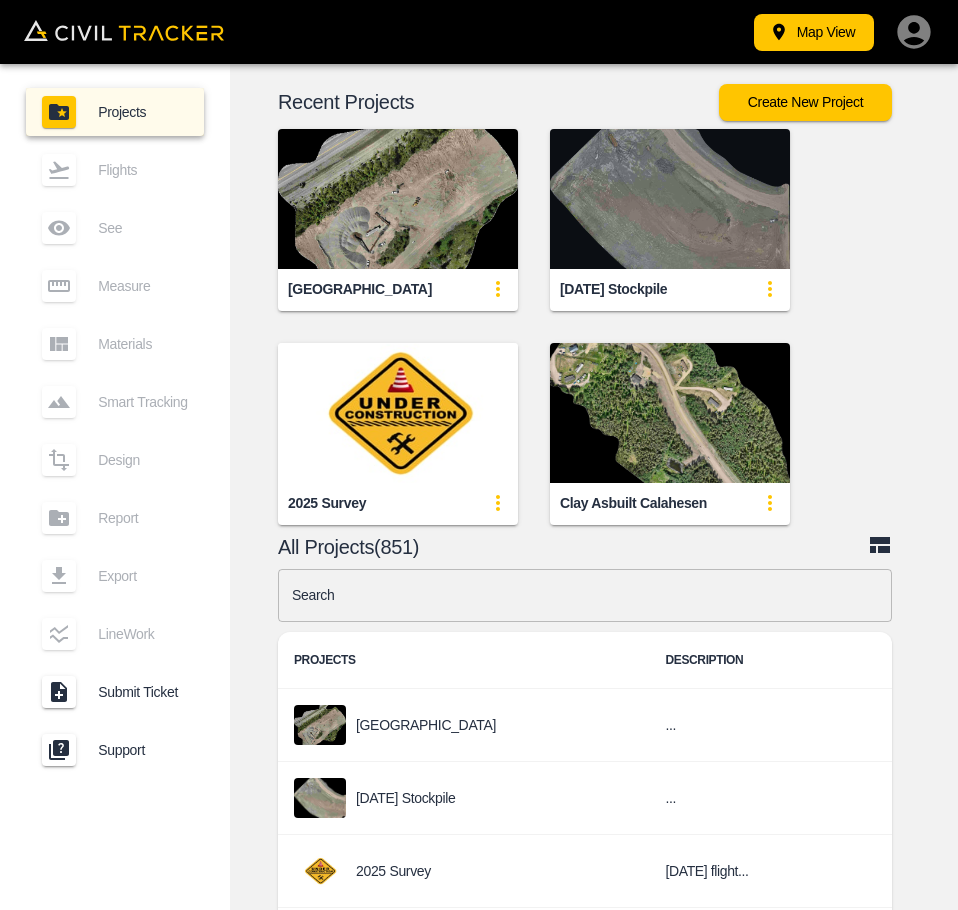 click at bounding box center [670, 199] 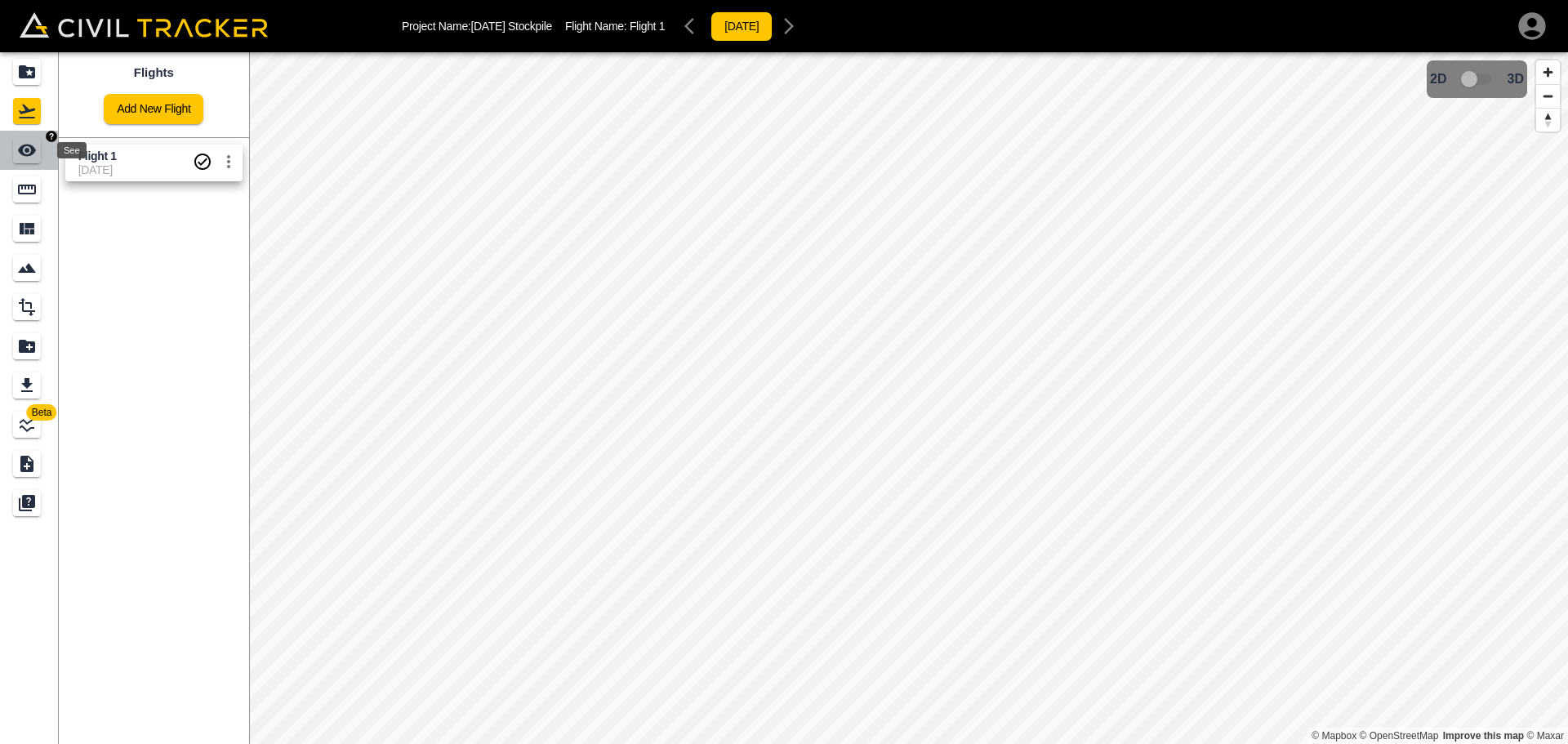 click 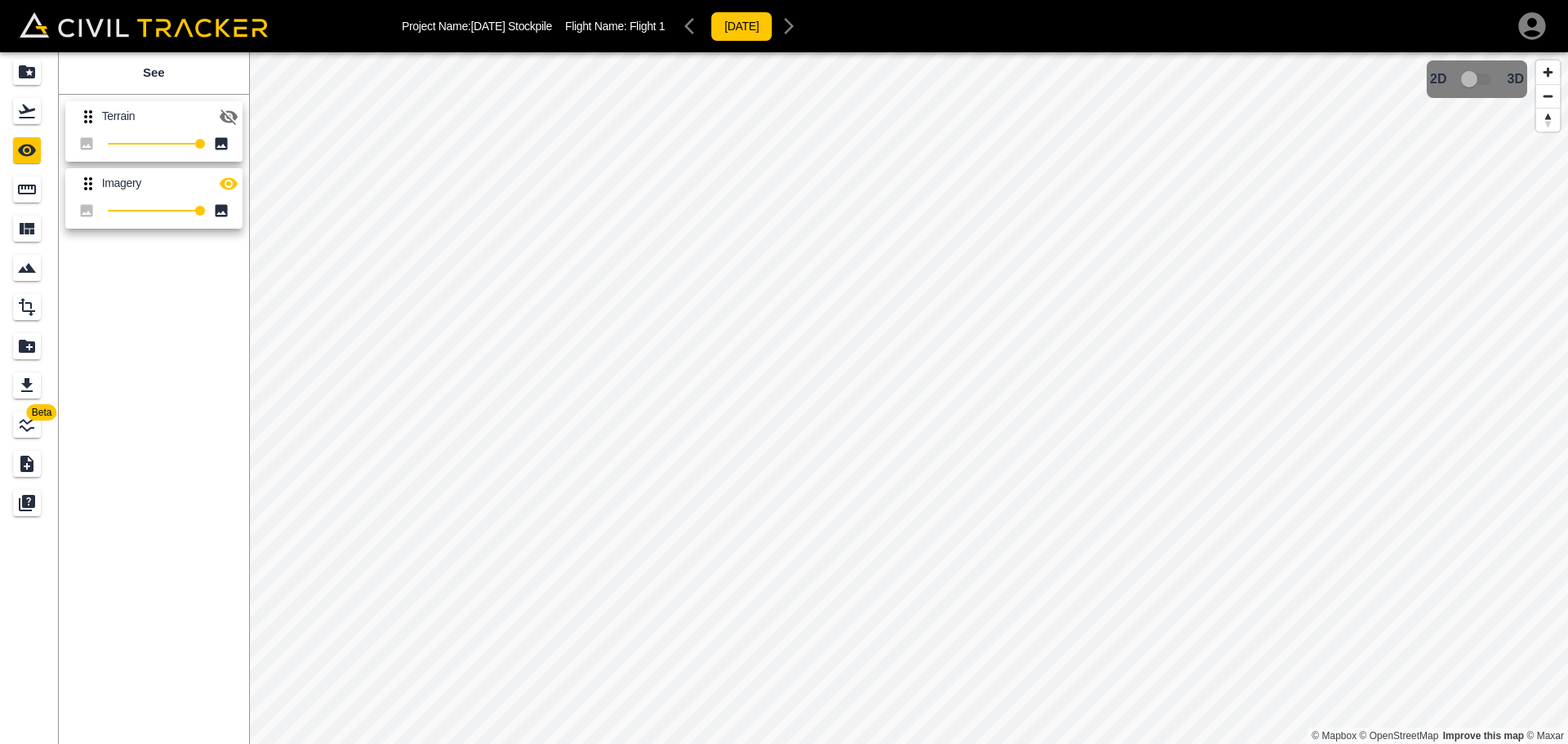 click 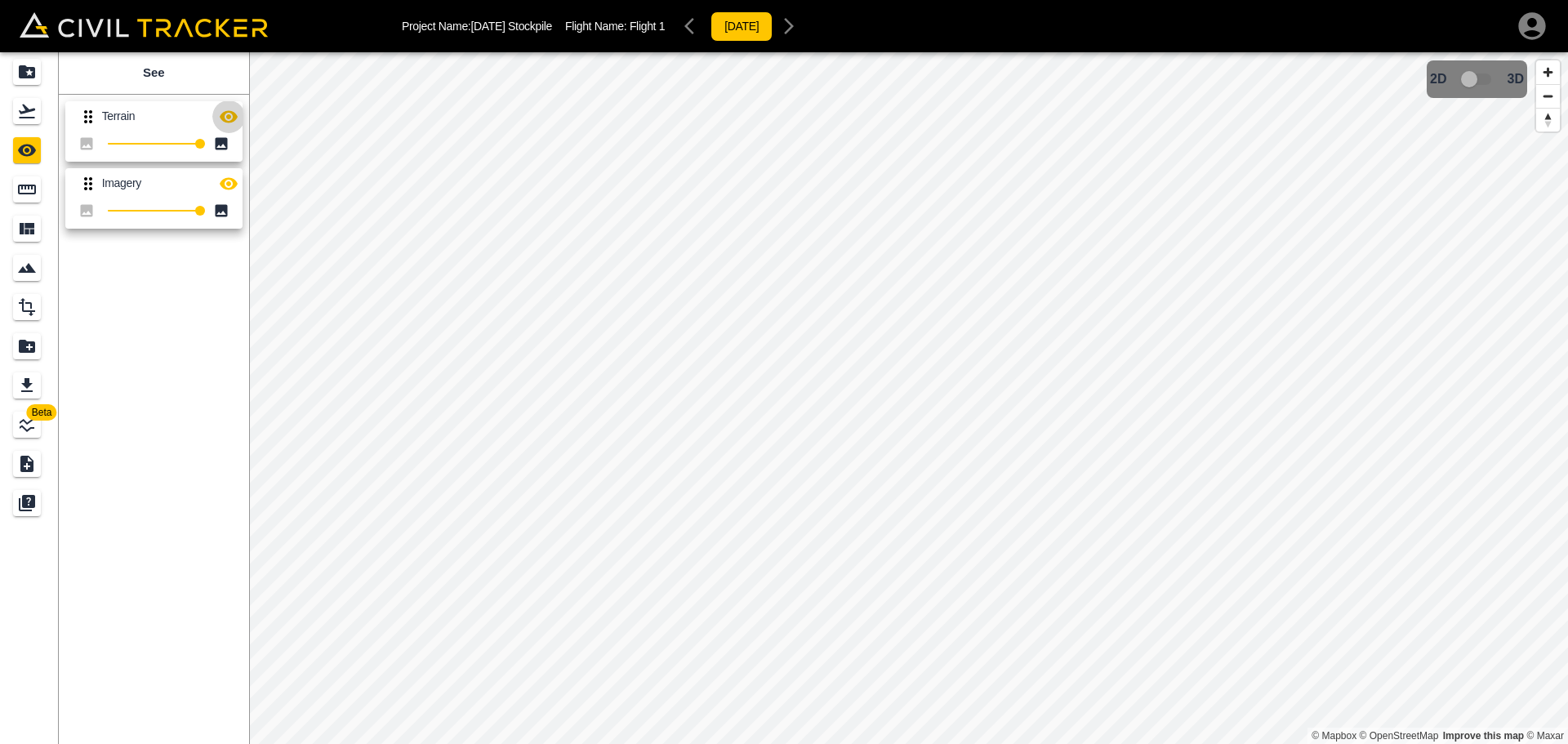 click 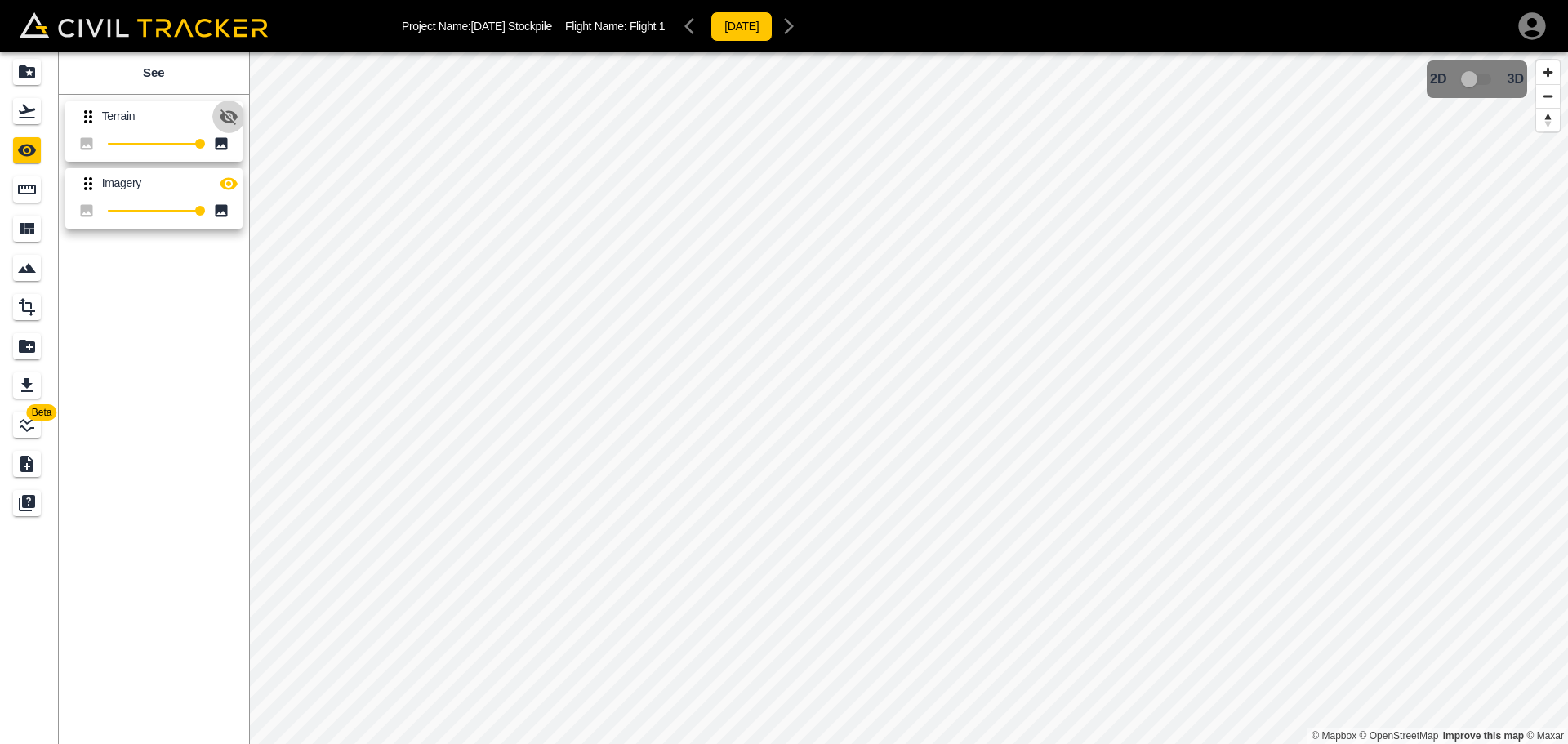 click 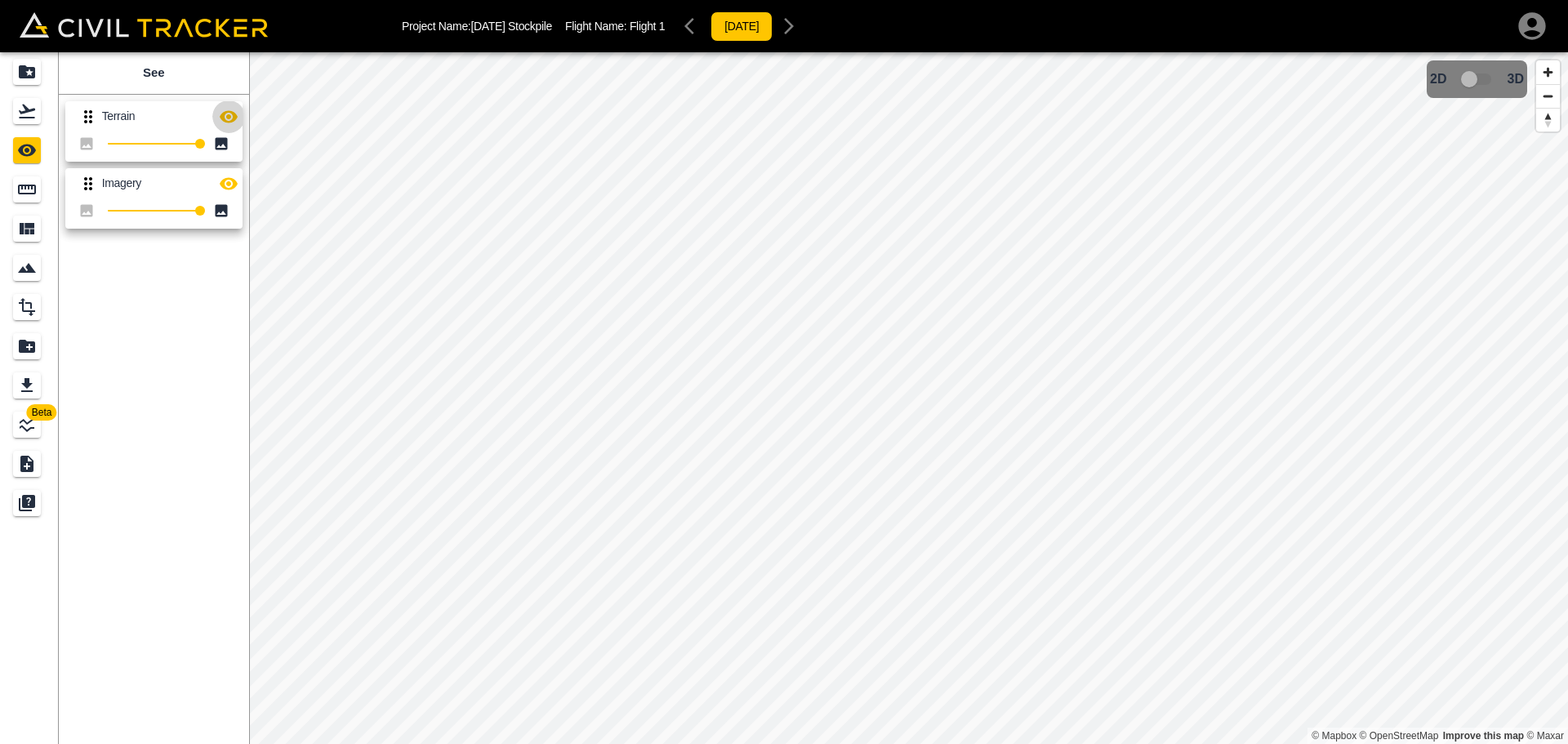 click 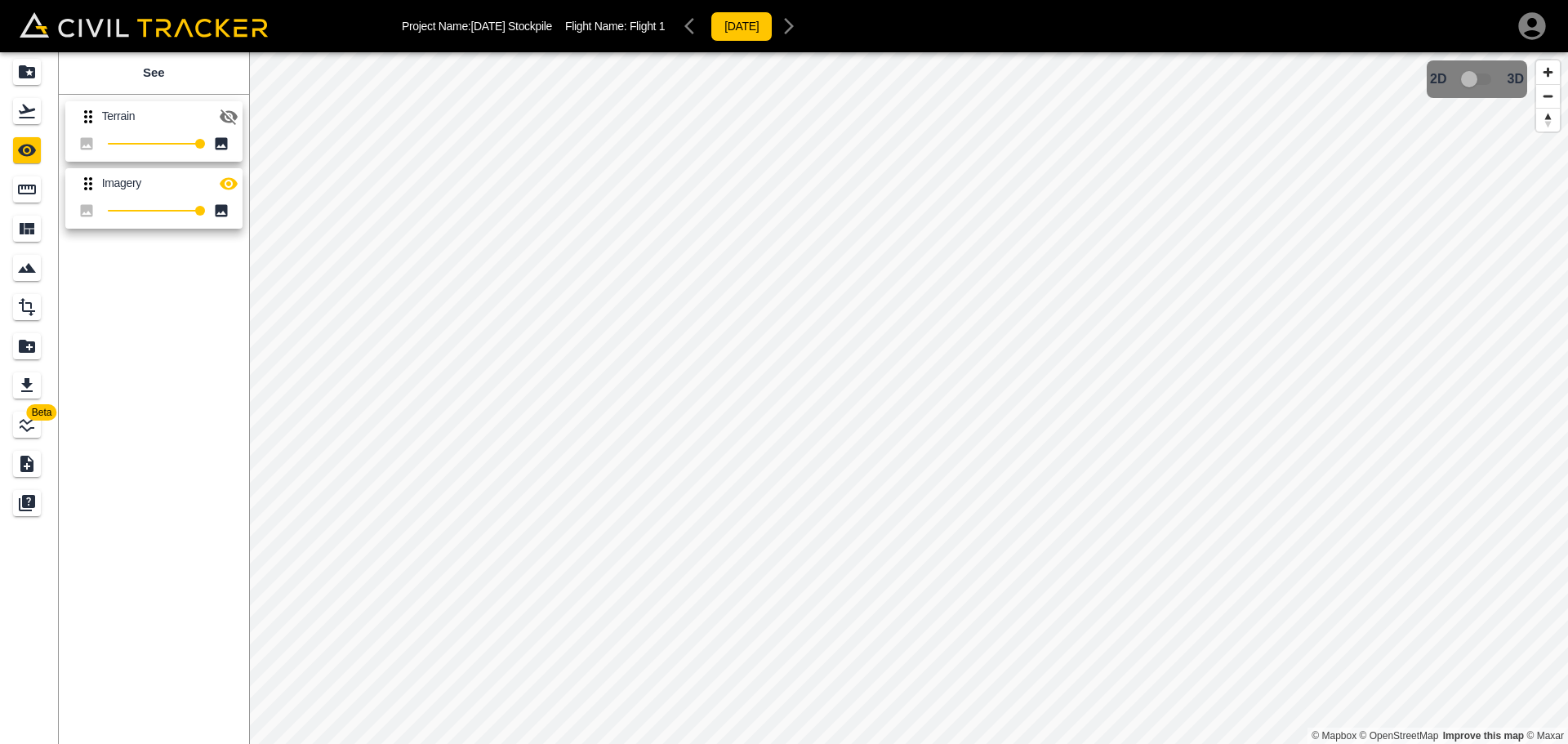 click on "Project Name:  June 6 Stockpile Flight Name:   Flight 1 2025-07-04 Beta See Terrain 100 Imagery 100 © Mapbox   © OpenStreetMap   Improve this map   © Maxar 2D 3D Account Support  Sign out
Press space bar to start a drag.
When dragging you can use the arrow keys to move the item around and escape to cancel.
Some screen readers may require you to be in focus mode or to use your pass through key" at bounding box center [784, 372] 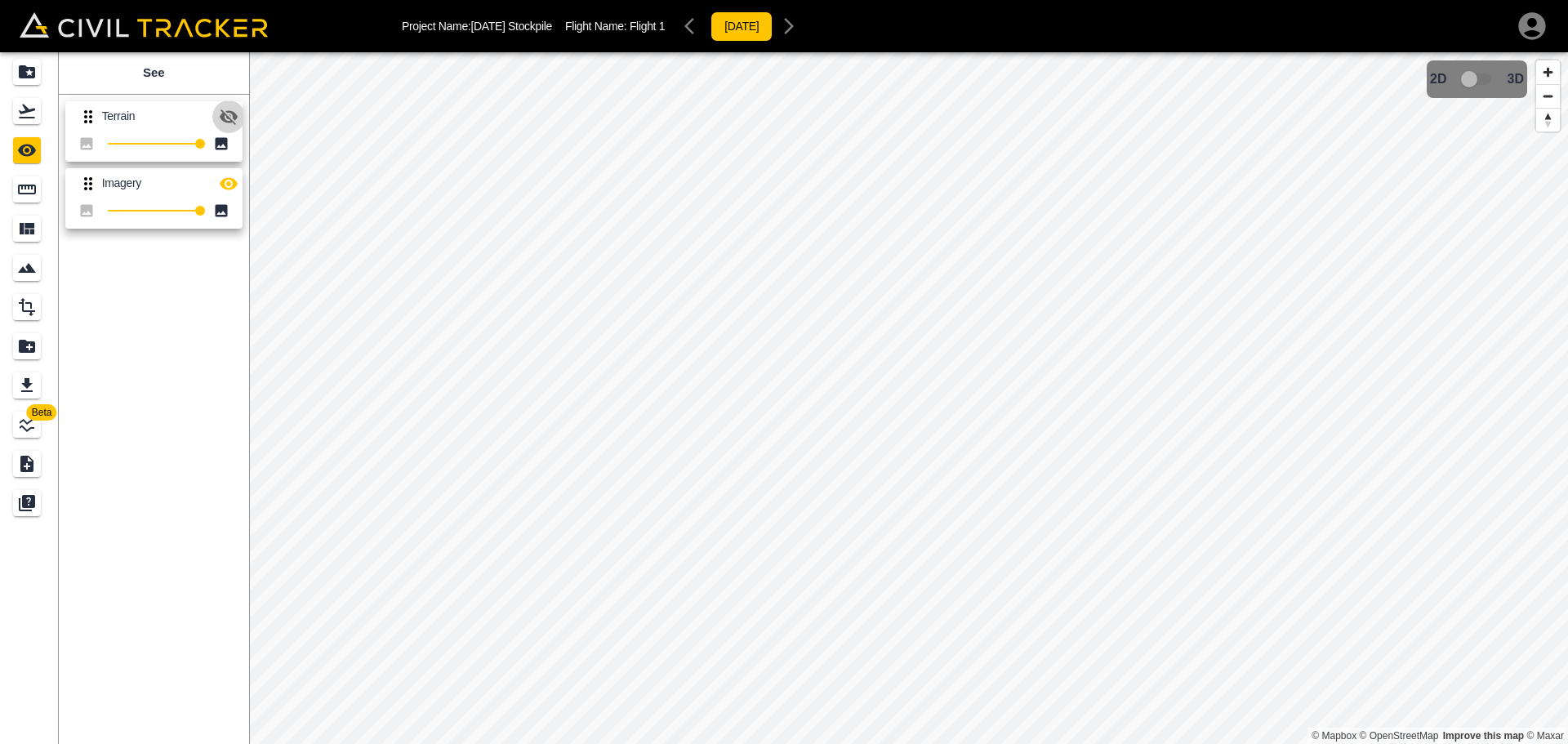 click 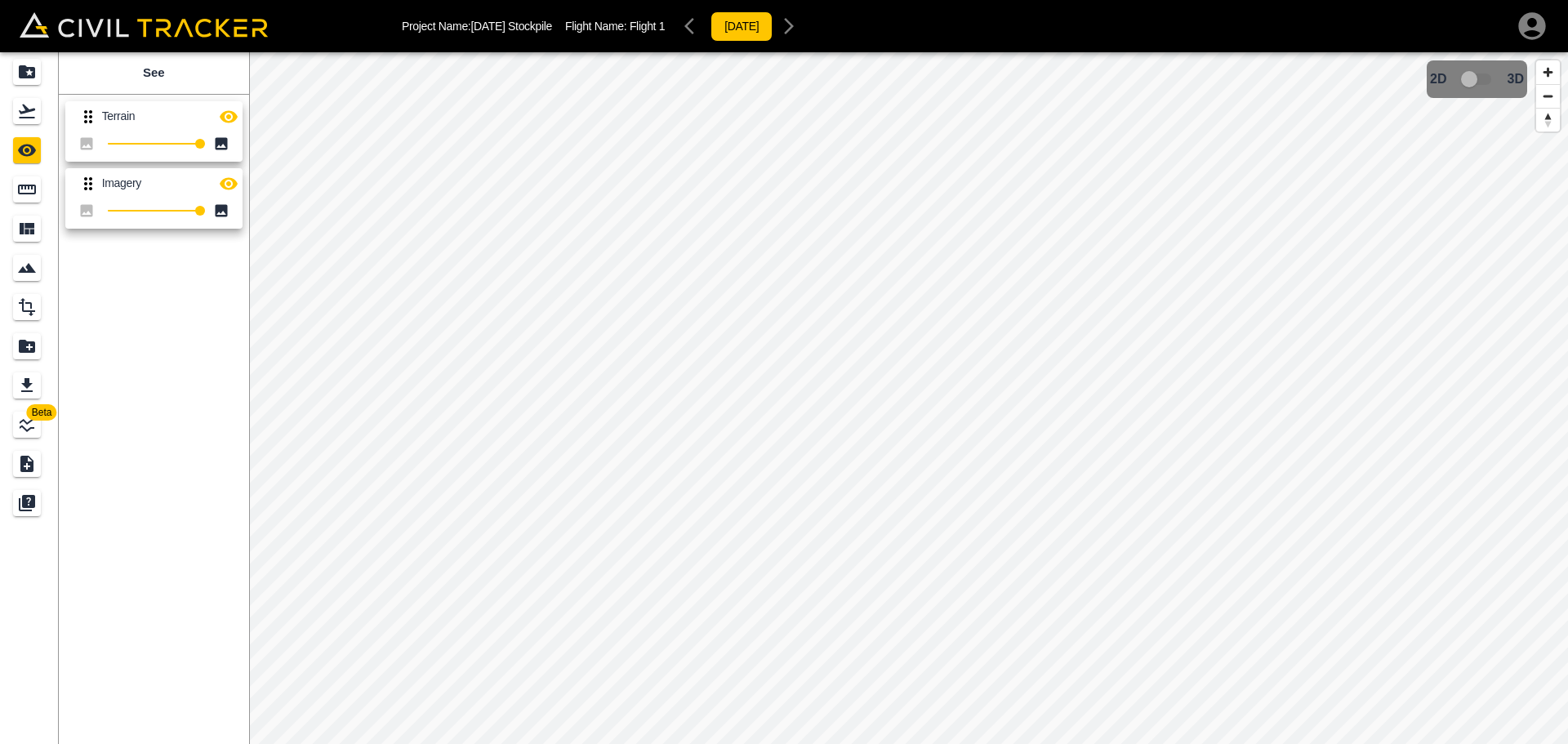 scroll, scrollTop: 0, scrollLeft: 0, axis: both 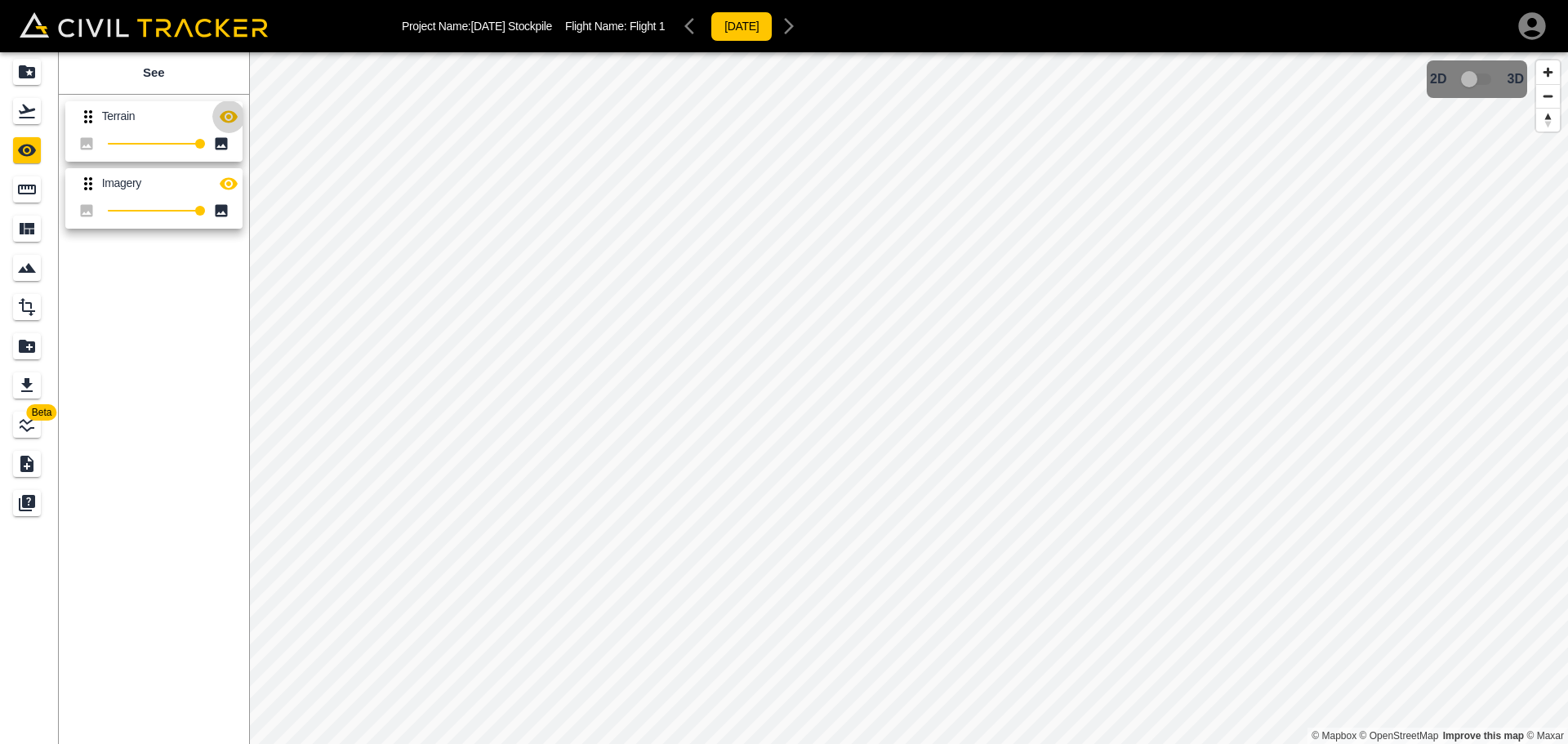 click 